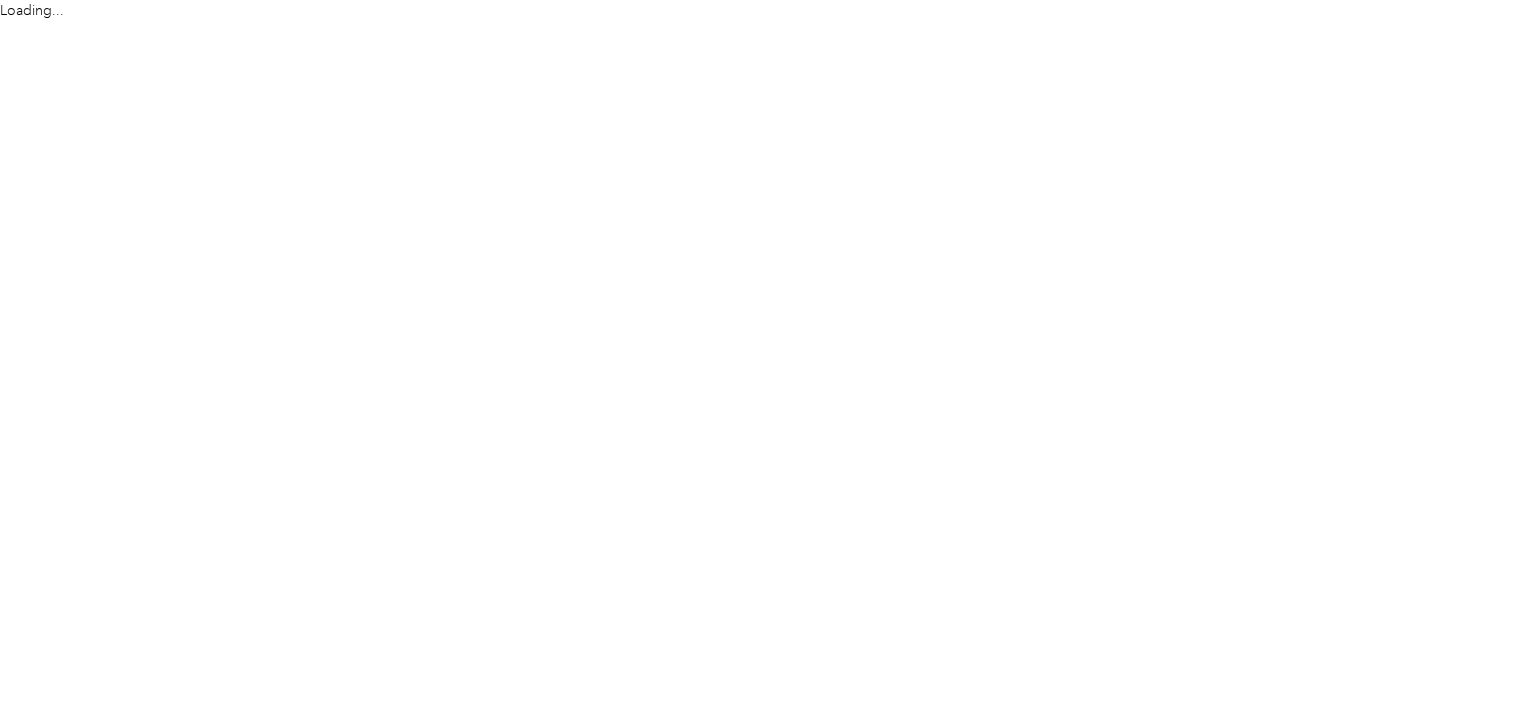scroll, scrollTop: 0, scrollLeft: 0, axis: both 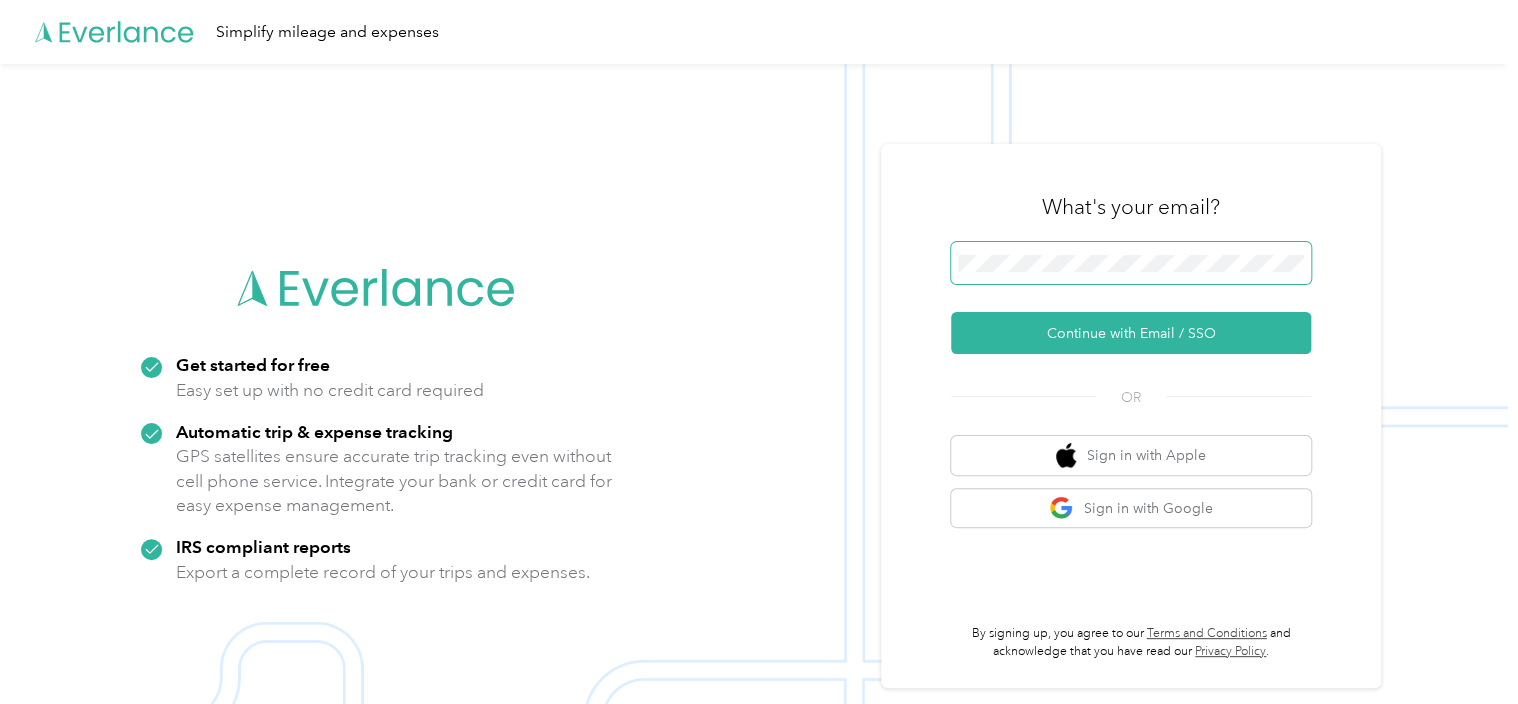 click at bounding box center (1131, 263) 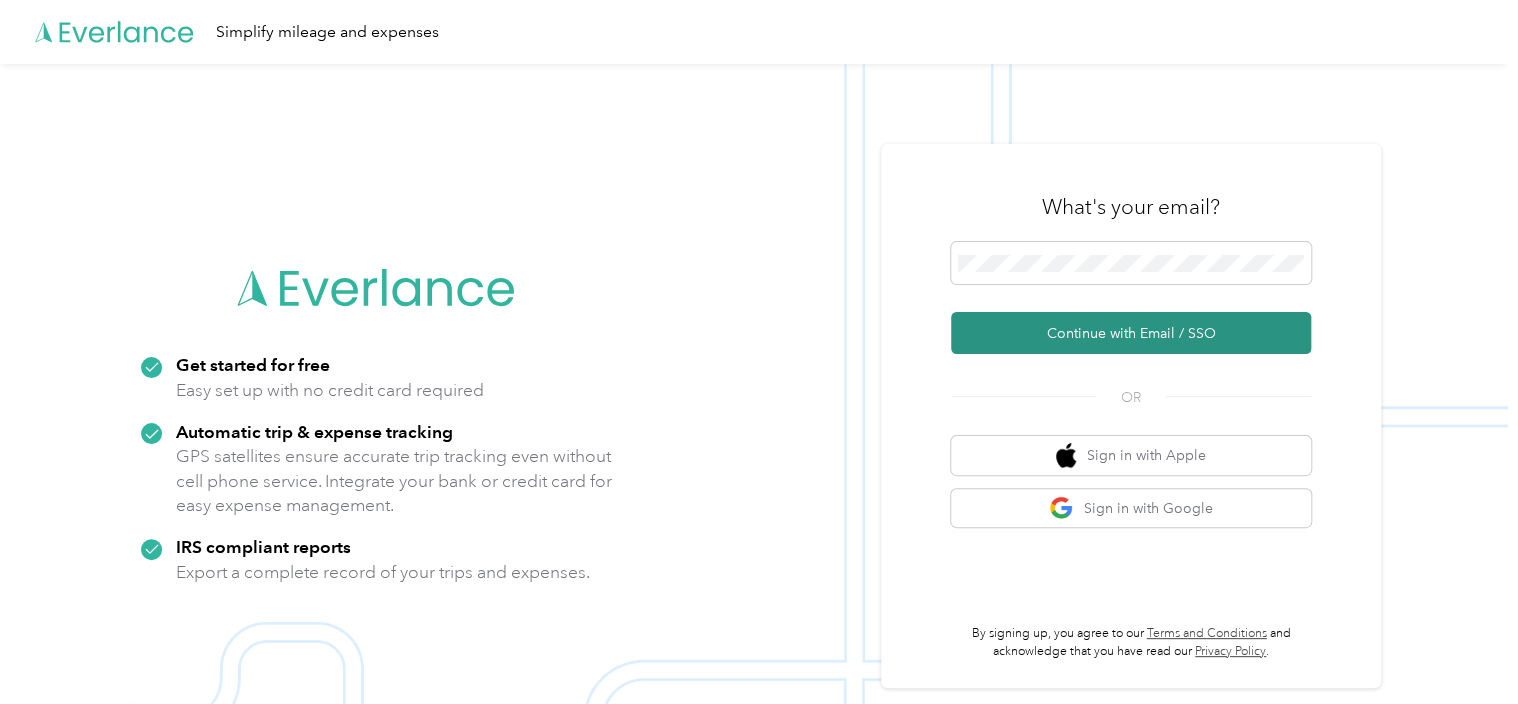 click on "Continue with Email / SSO" at bounding box center [1131, 333] 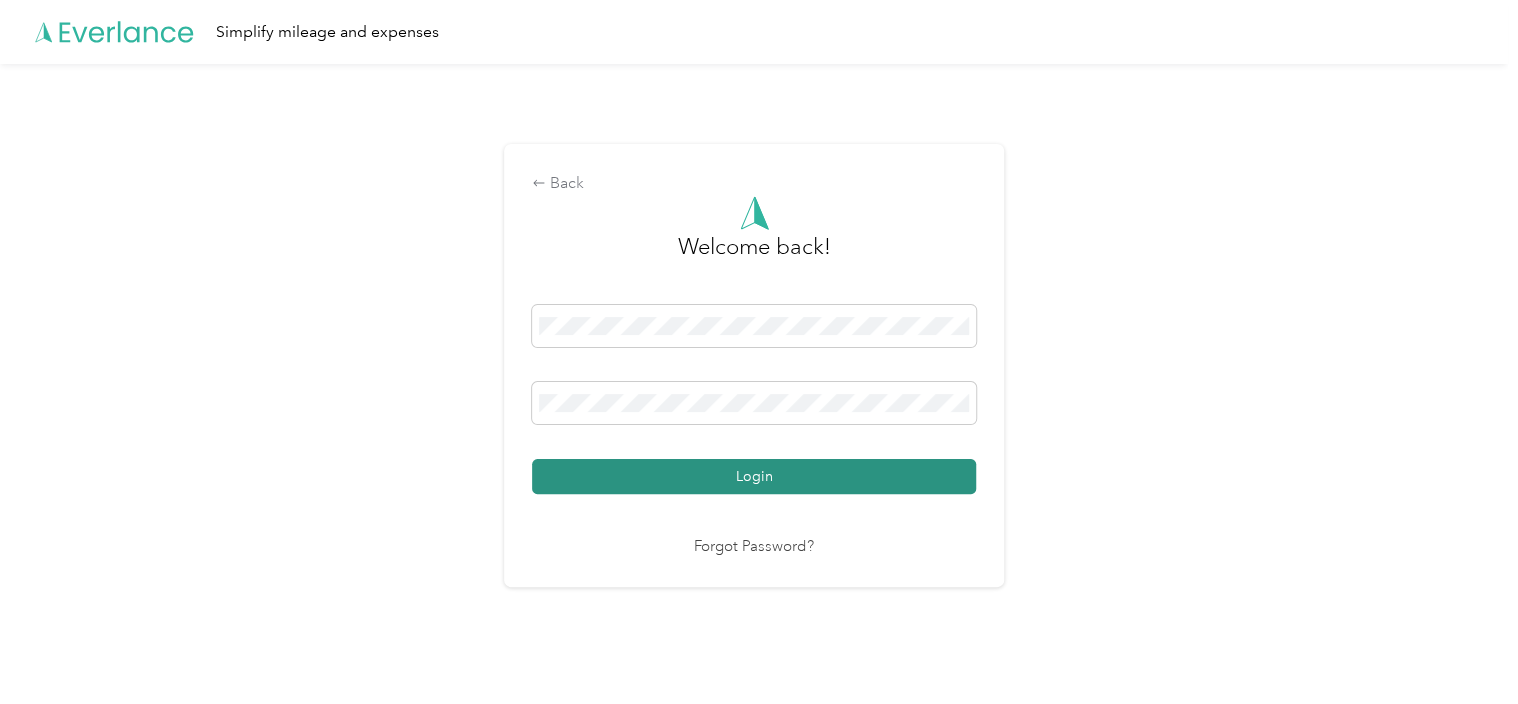 click on "Login" at bounding box center [754, 476] 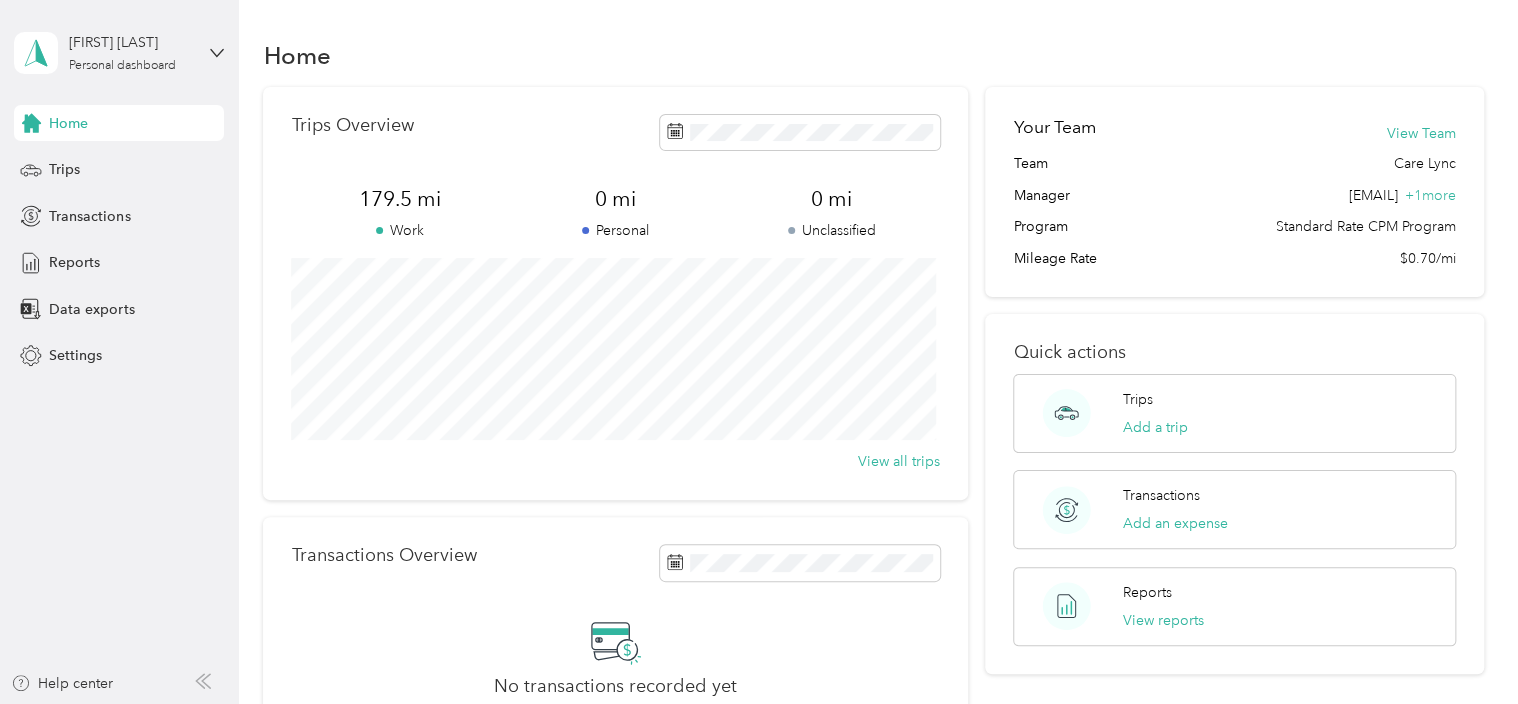 scroll, scrollTop: 0, scrollLeft: 0, axis: both 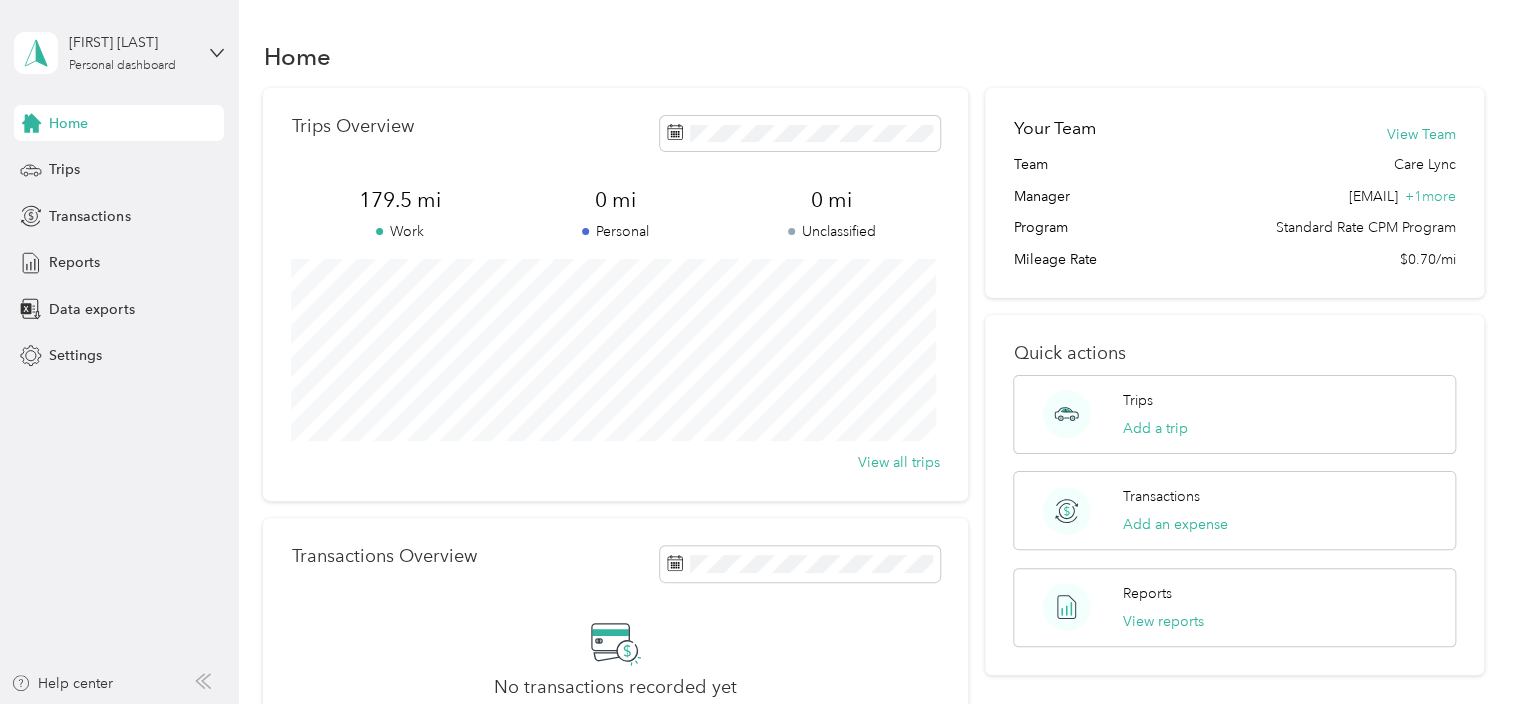 click on "Home Trips Overview 179.5   mi Work 0   mi Personal 0   mi Unclassified View all trips Transactions Overview No transactions recorded yet Connect your bank or credit card to automatically sync your expenses, or manually add an expense. Add an expense Your Team View Team Team Care Lync Manager [EMAIL] +  1  more Program Standard Rate CPM Program Mileage Rate $0.70/mi Quick actions Trips Add a trip Transactions Add an expense Reports View reports" at bounding box center [873, 449] 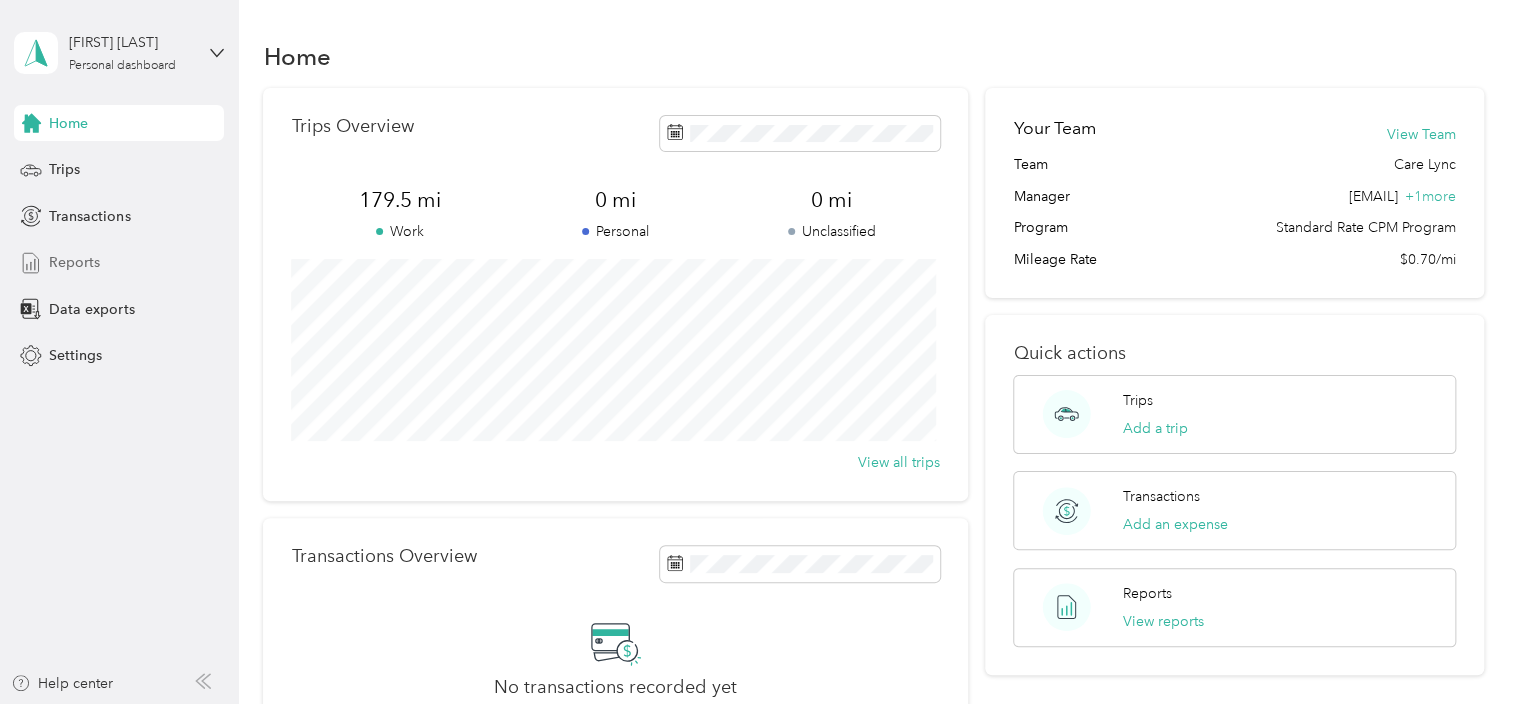 click on "Reports" at bounding box center [74, 262] 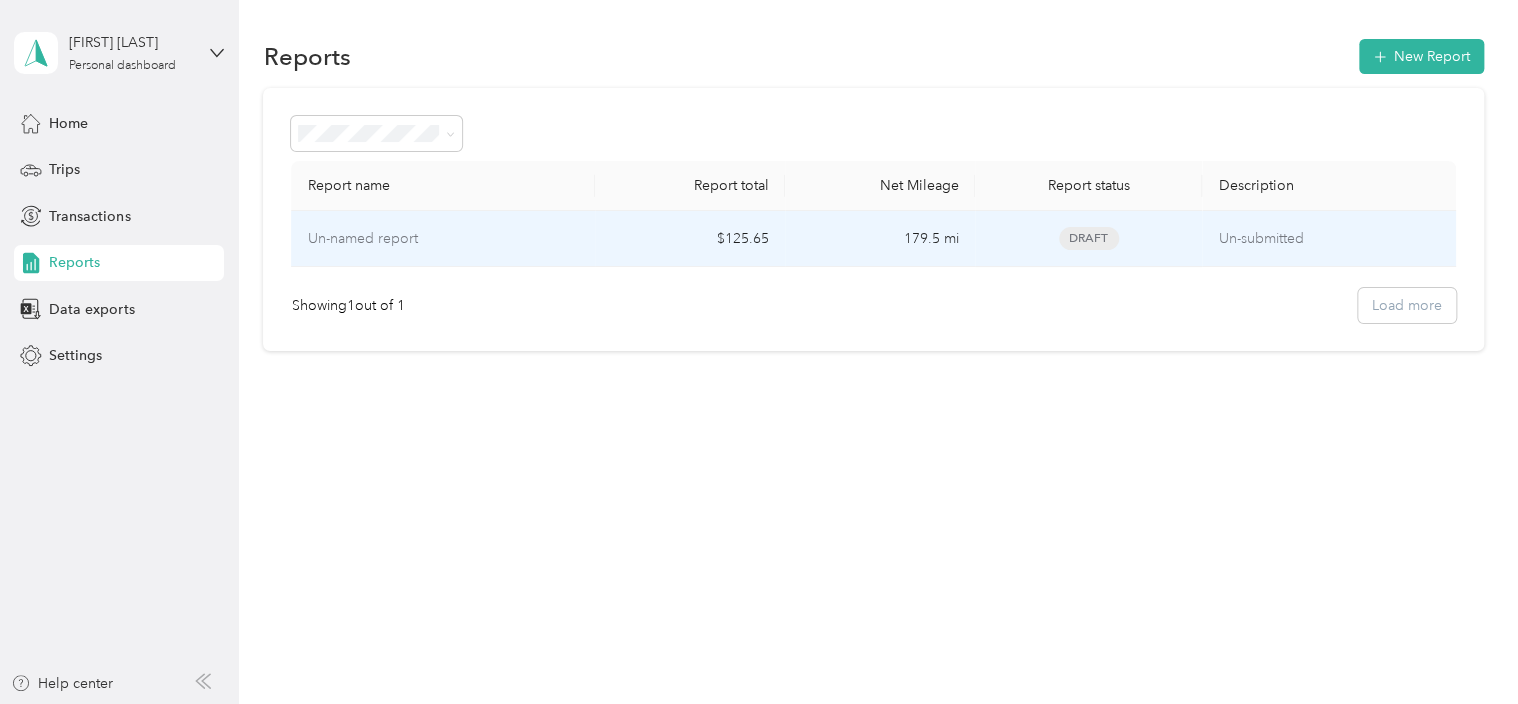 click on "$125.65" at bounding box center [690, 239] 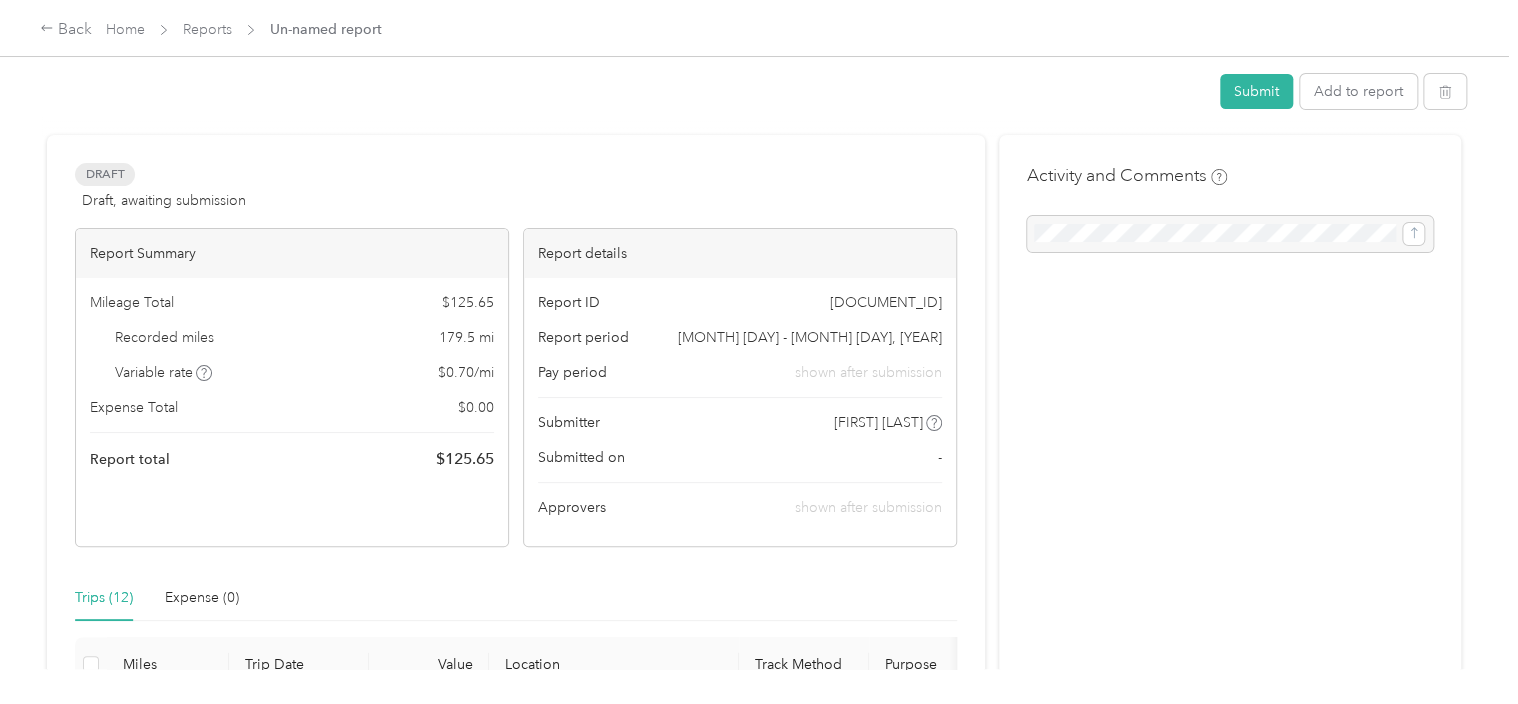 scroll, scrollTop: 0, scrollLeft: 0, axis: both 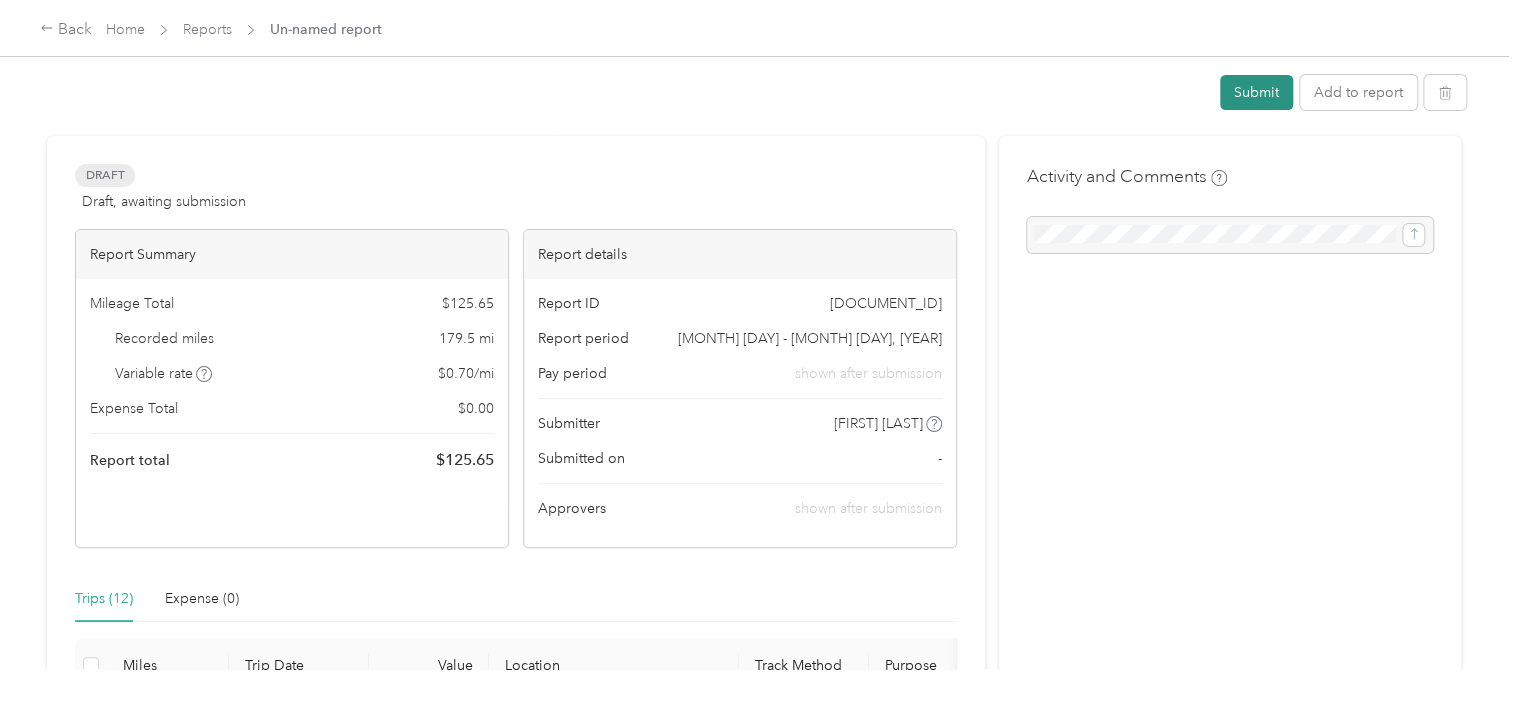 click on "Submit" at bounding box center [1256, 92] 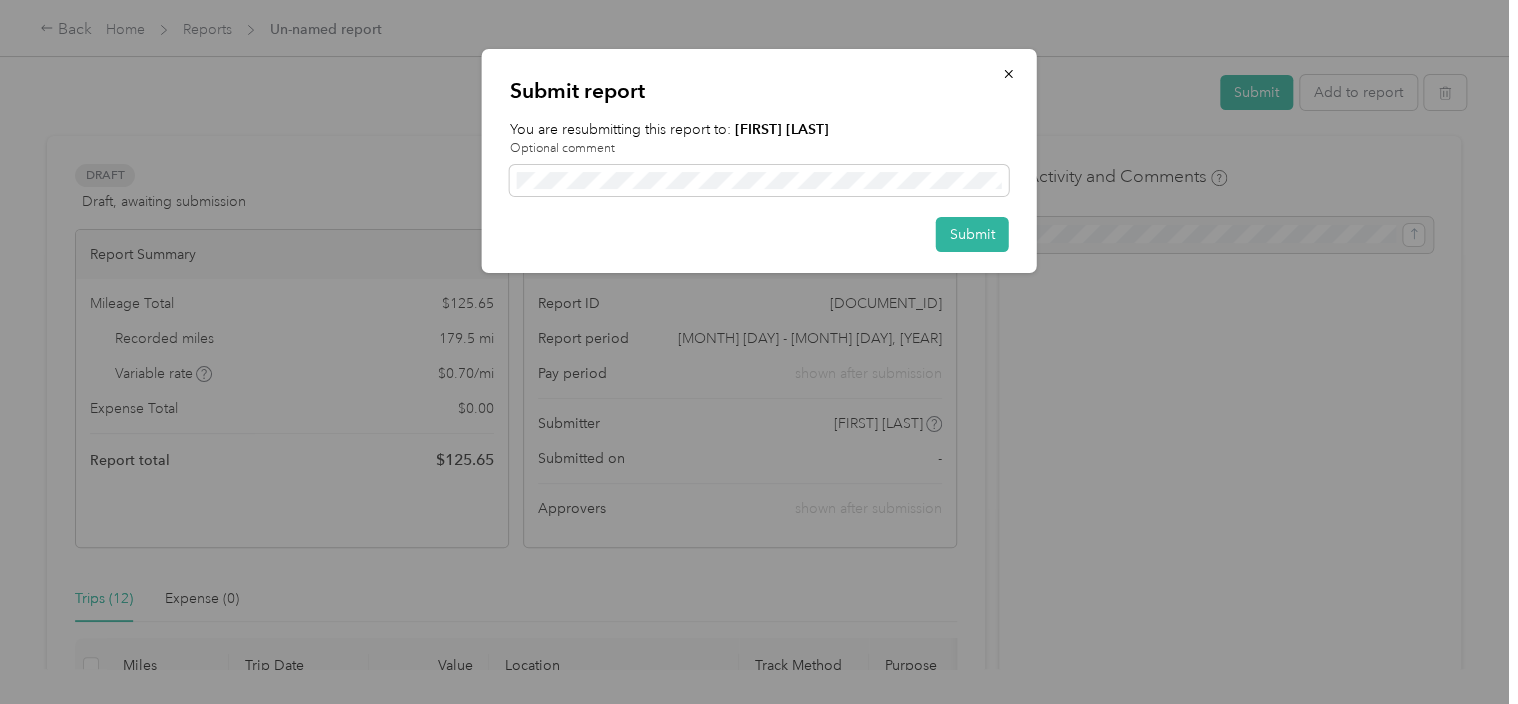 click on "You are resubmitting this report to:   [FIRST] [LAST]" at bounding box center (759, 129) 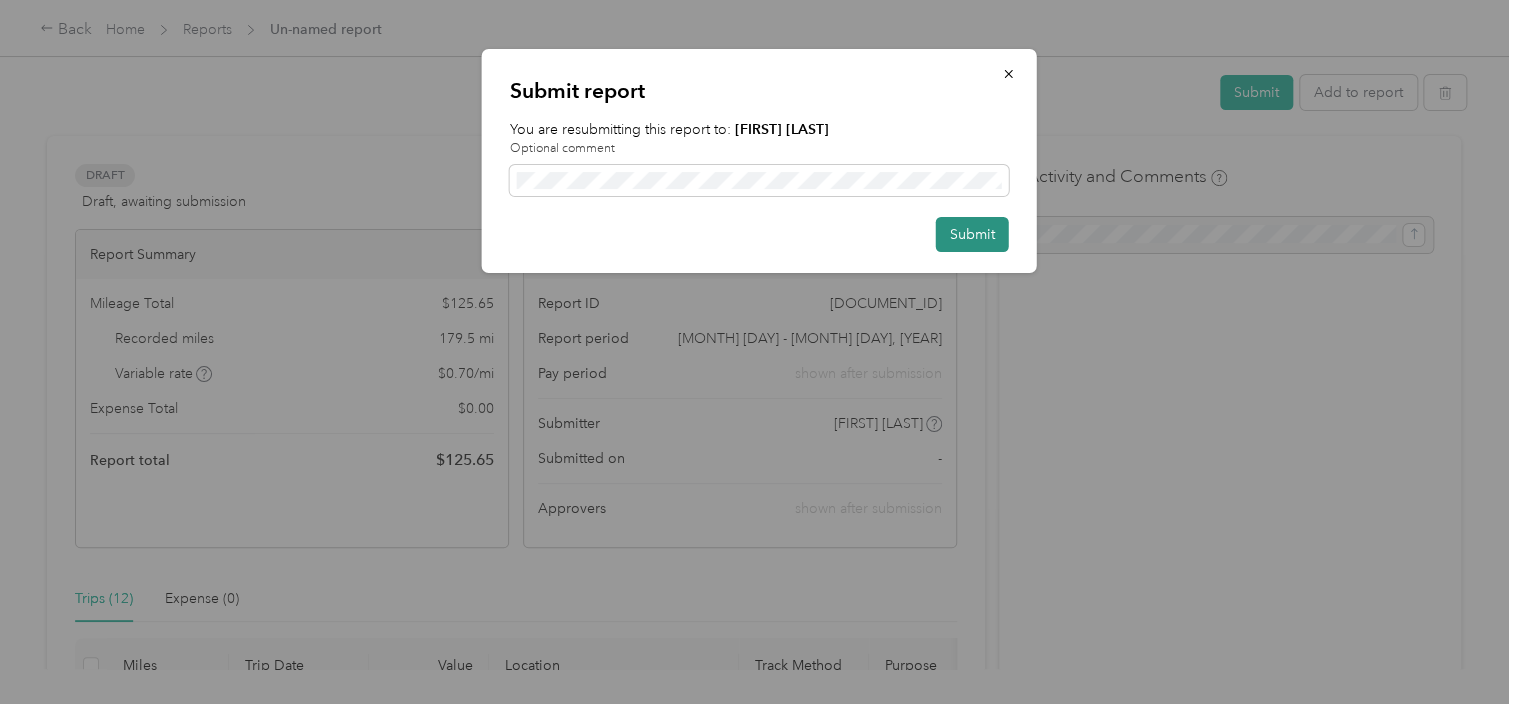 click on "Submit" at bounding box center [972, 234] 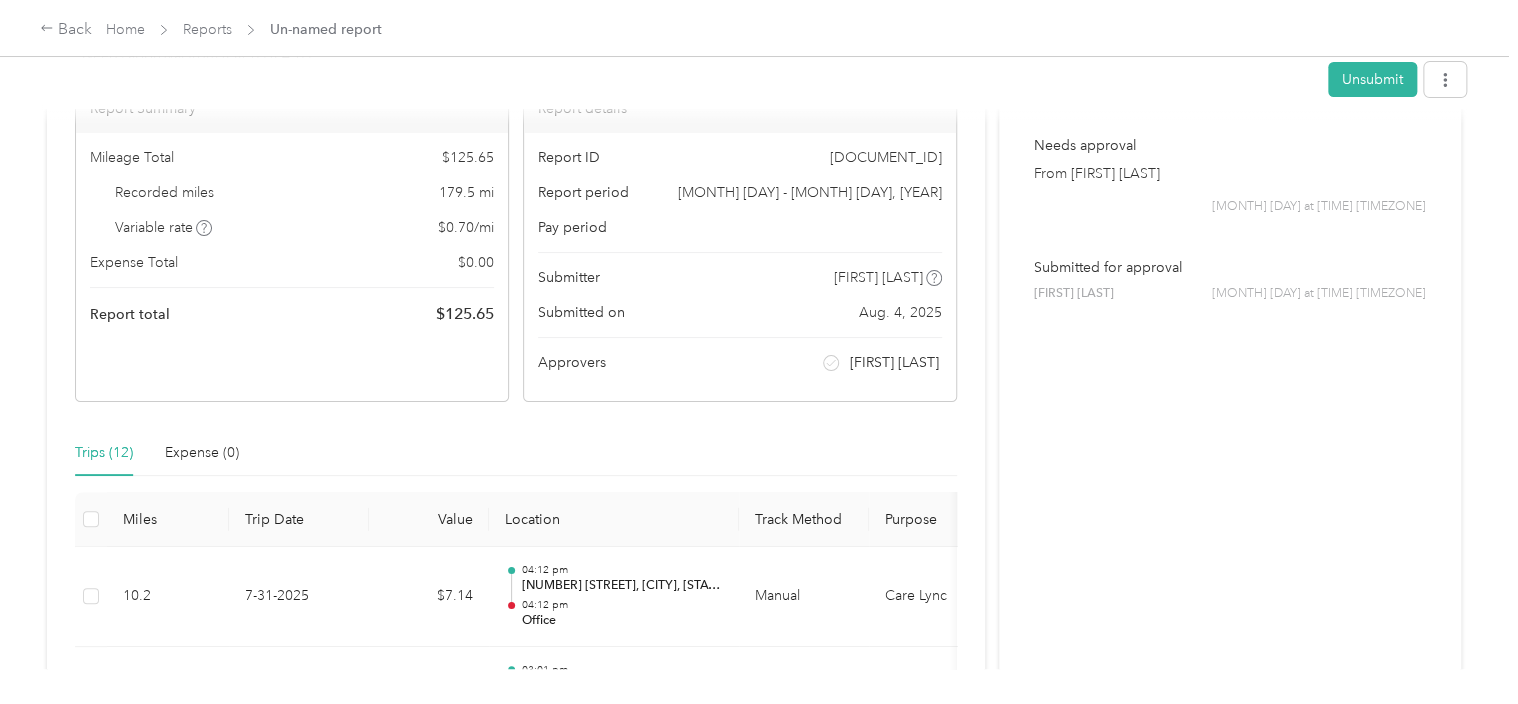 scroll, scrollTop: 0, scrollLeft: 0, axis: both 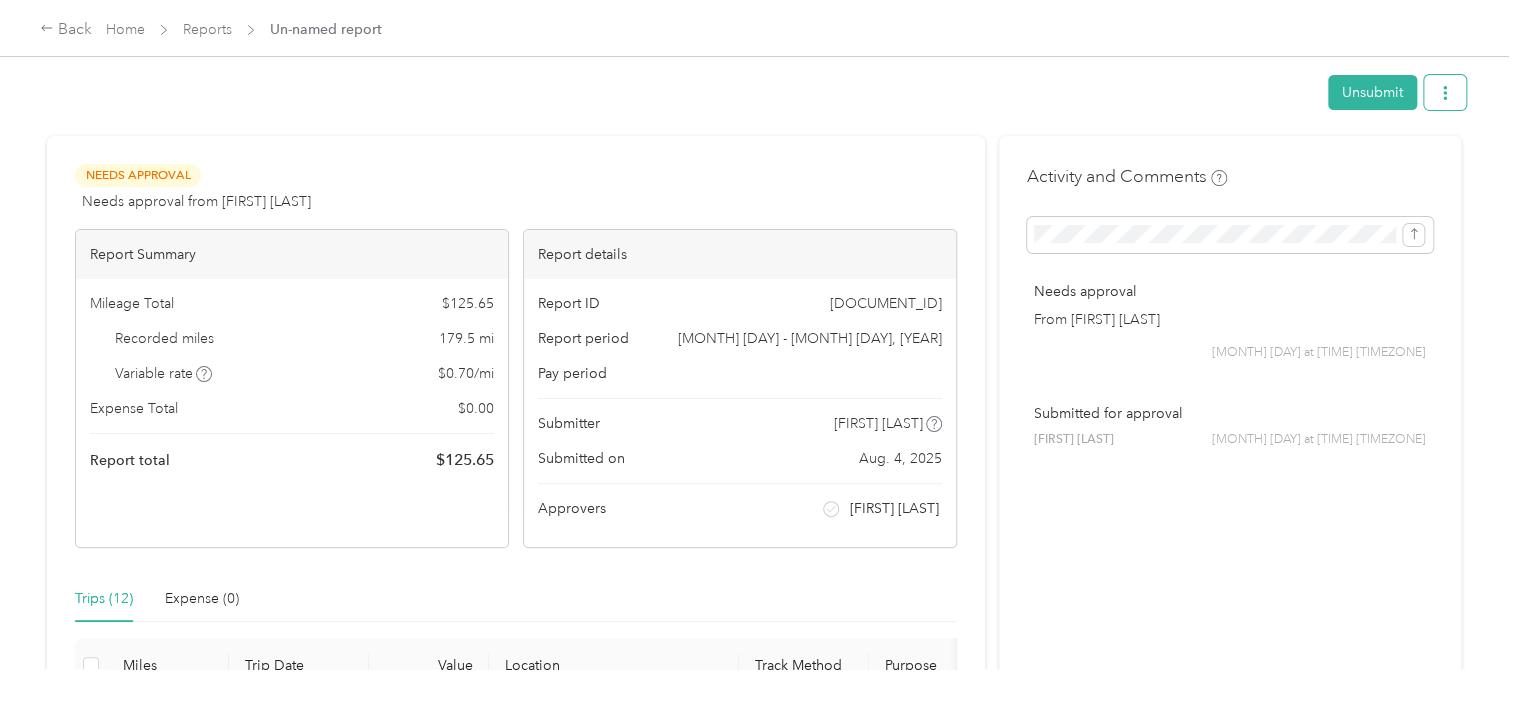 click at bounding box center (1445, 92) 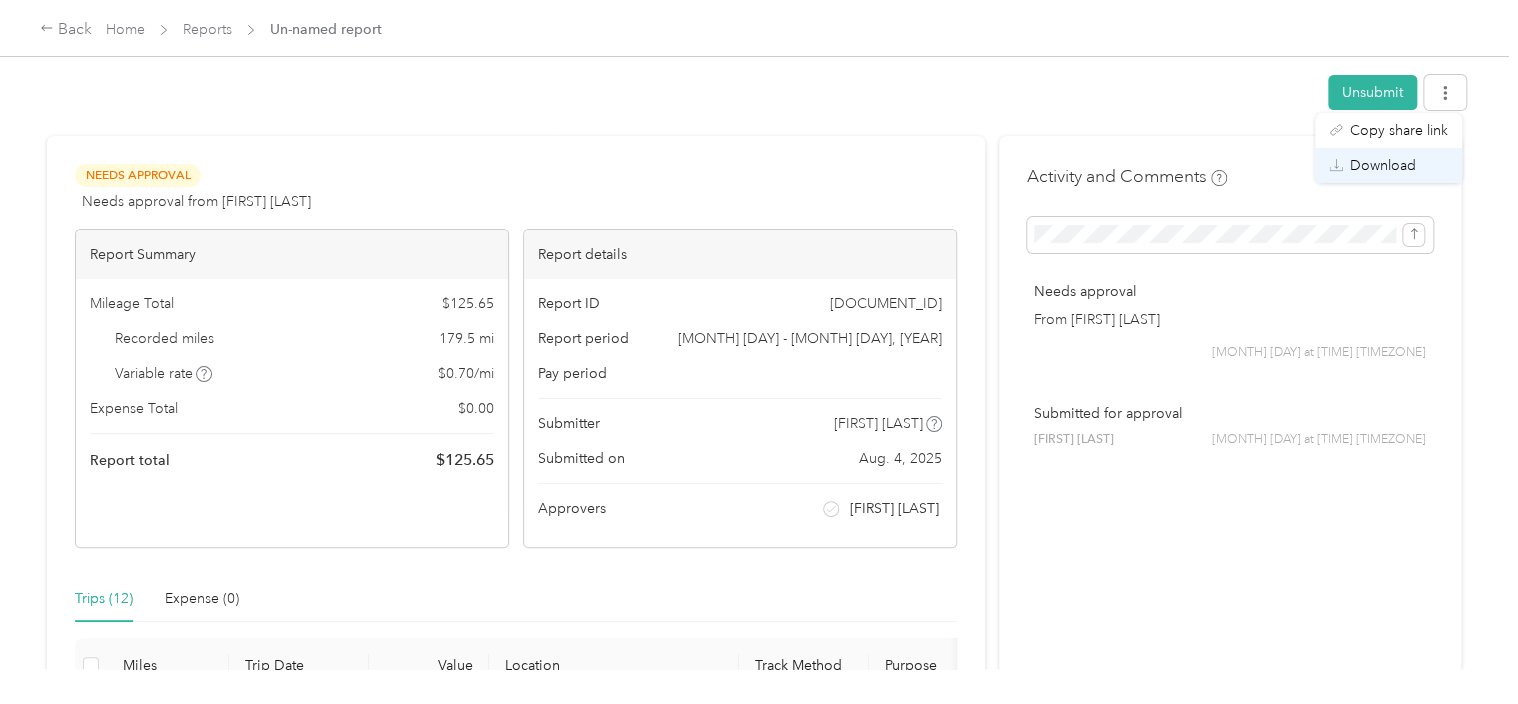 click on "Download" at bounding box center [1388, 165] 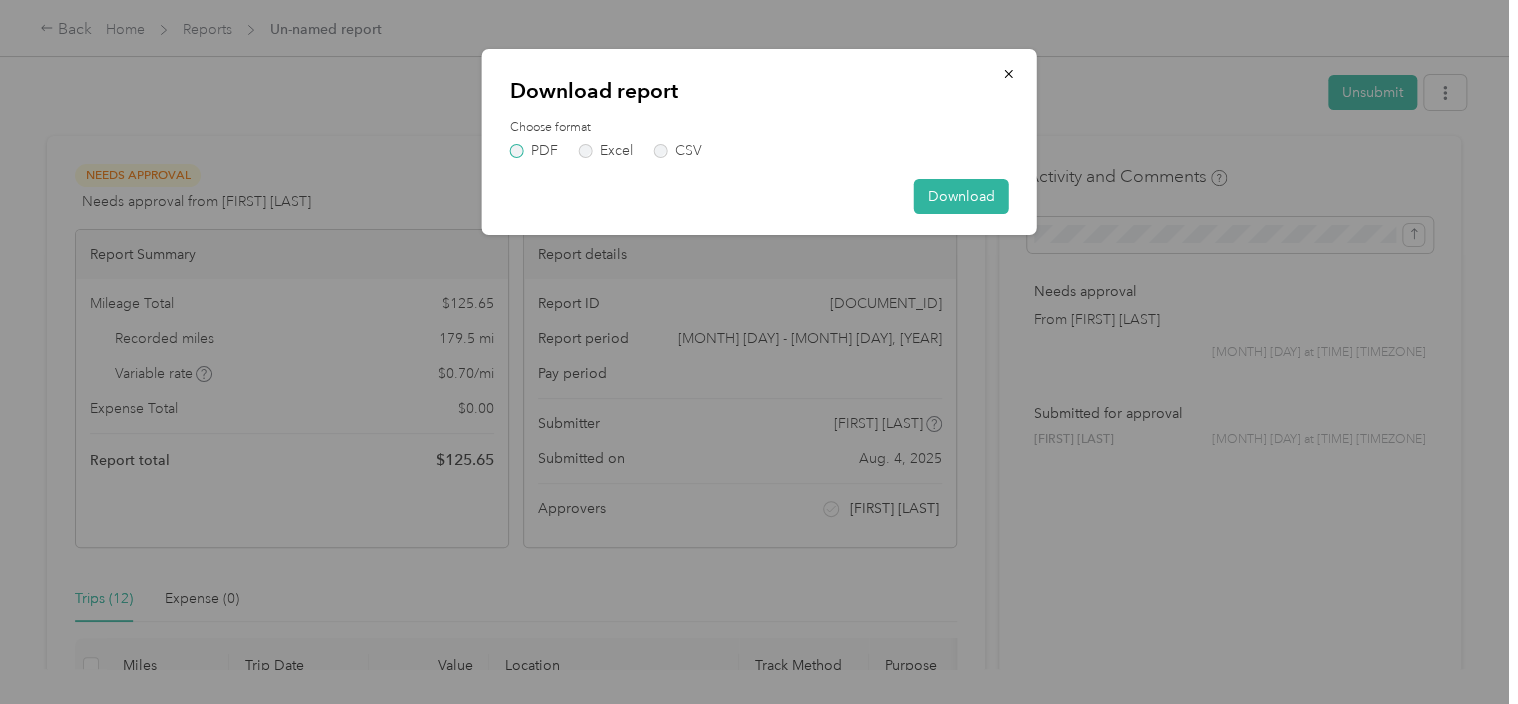 click on "PDF" at bounding box center (534, 151) 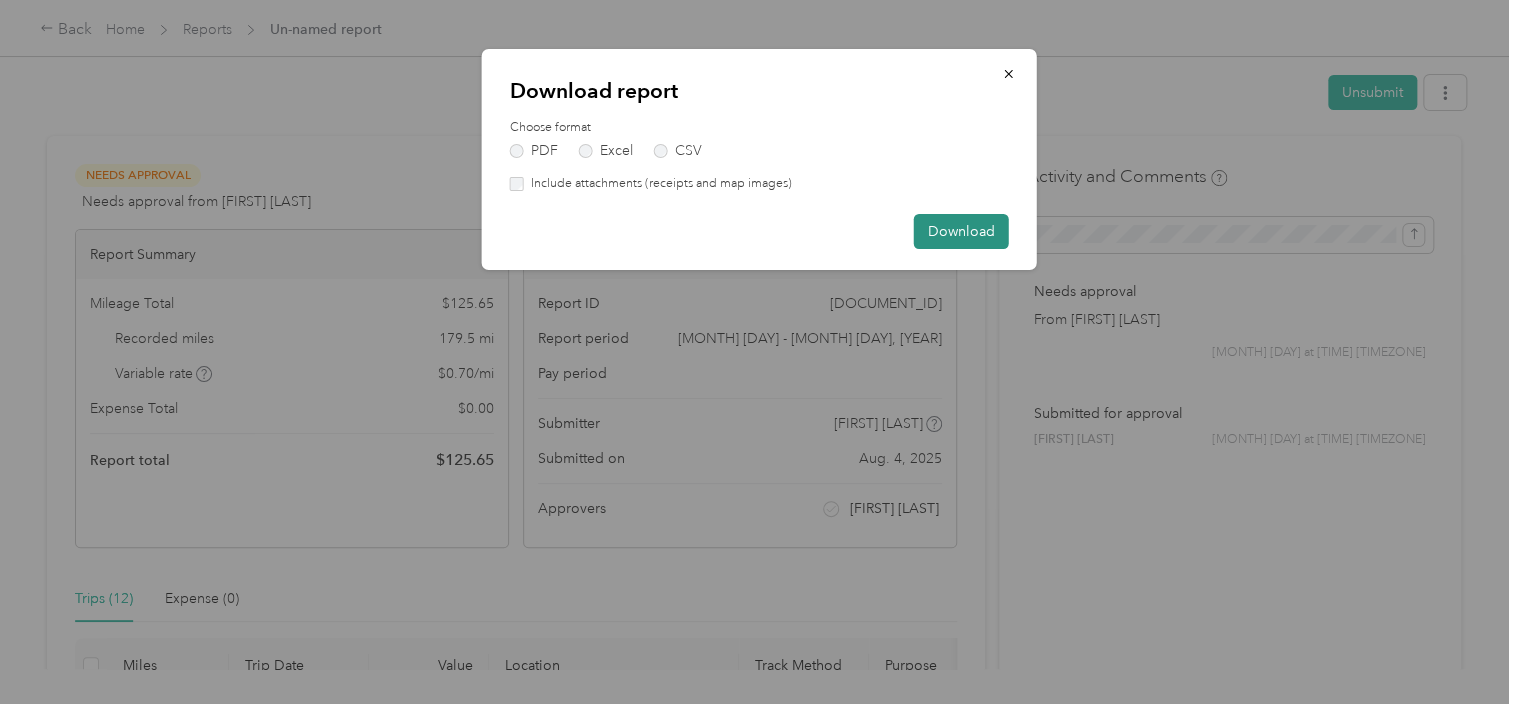 click on "Download" at bounding box center [961, 231] 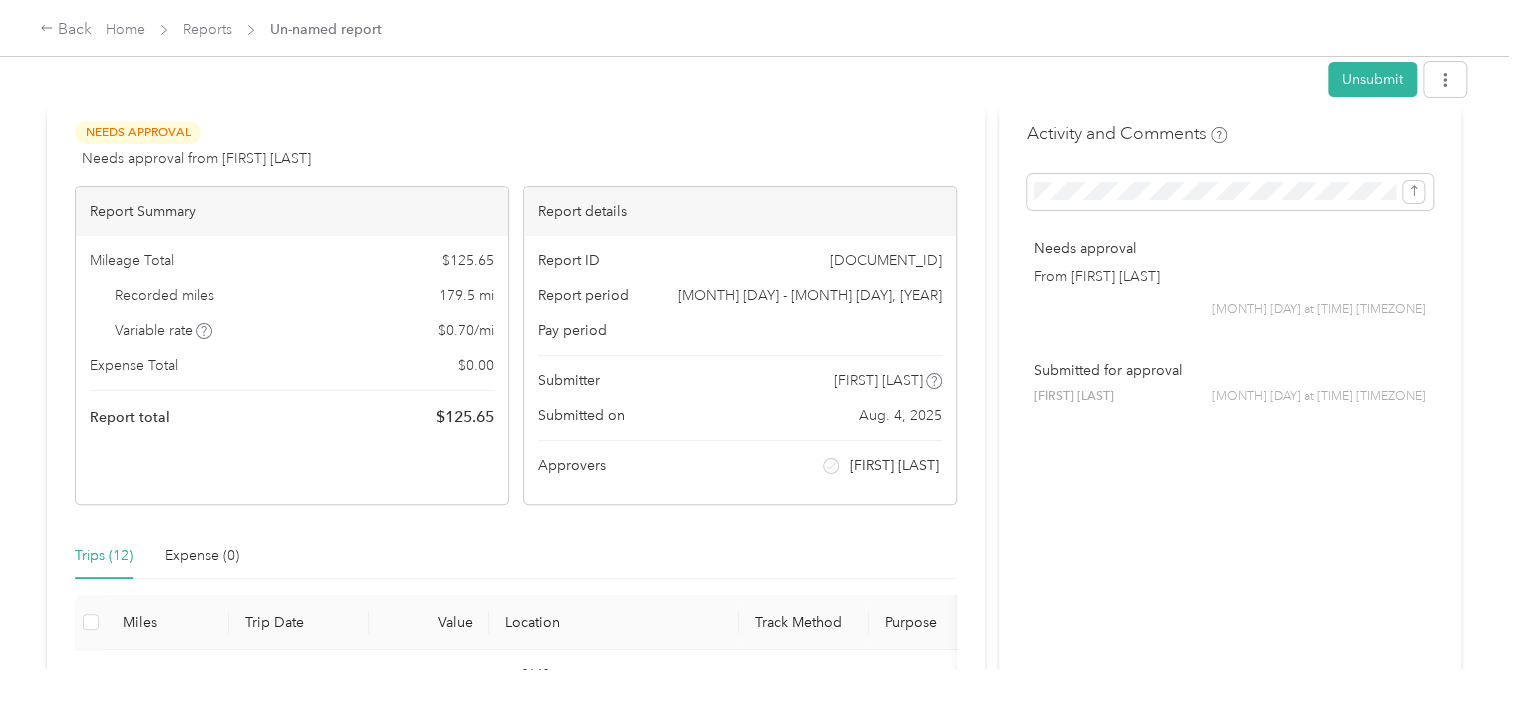 scroll, scrollTop: 0, scrollLeft: 0, axis: both 